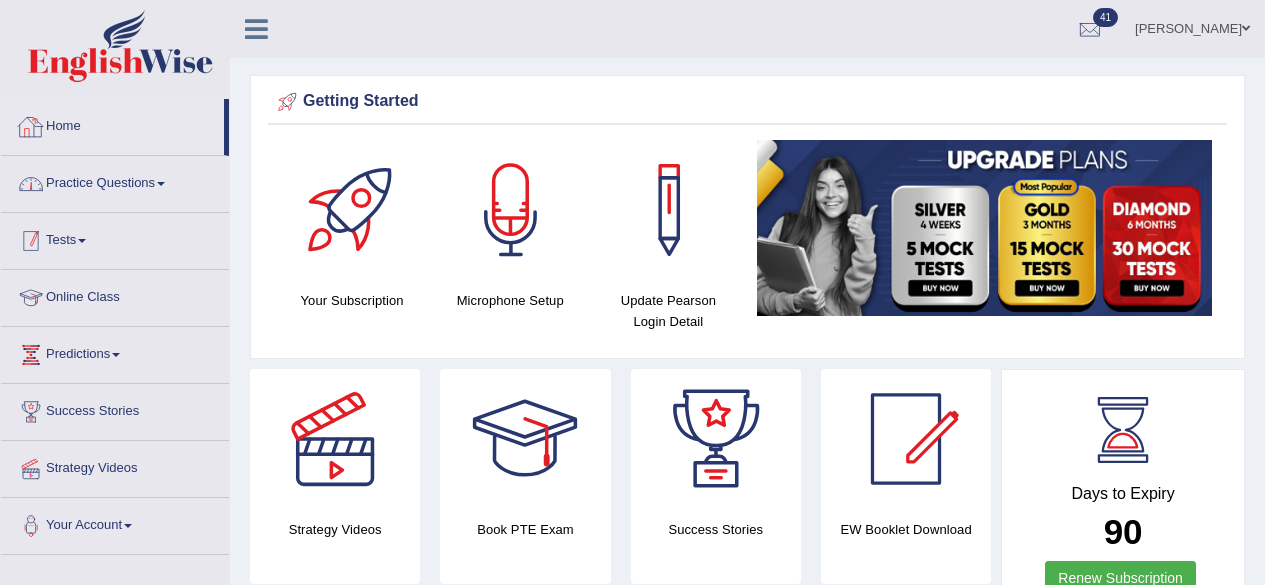 scroll, scrollTop: 0, scrollLeft: 0, axis: both 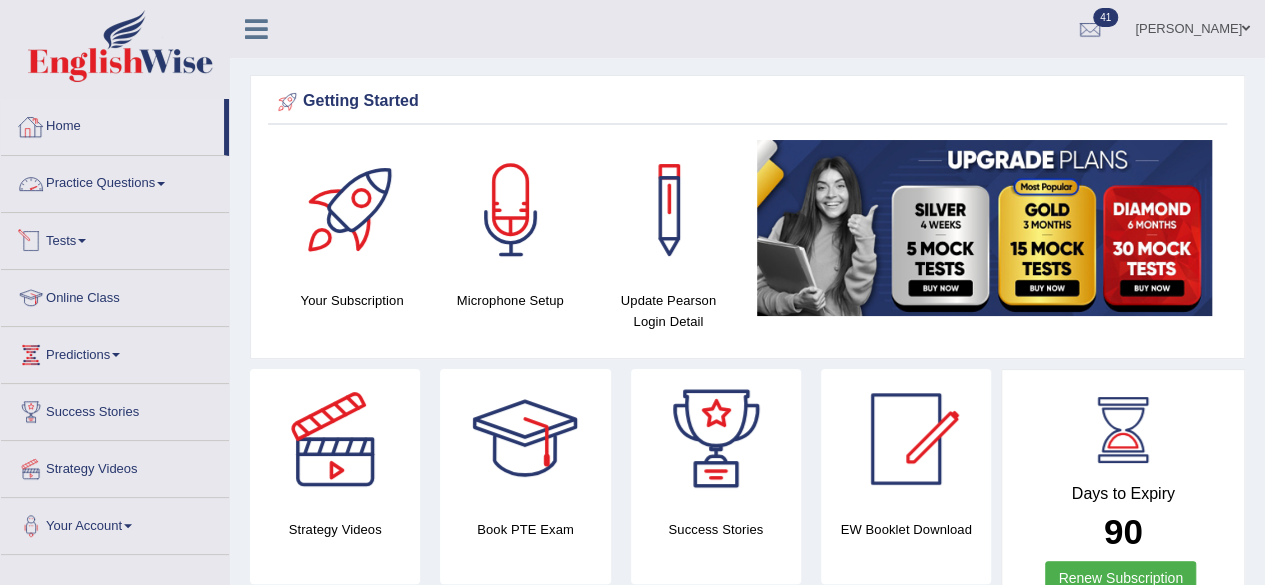 click on "Tests" at bounding box center [115, 238] 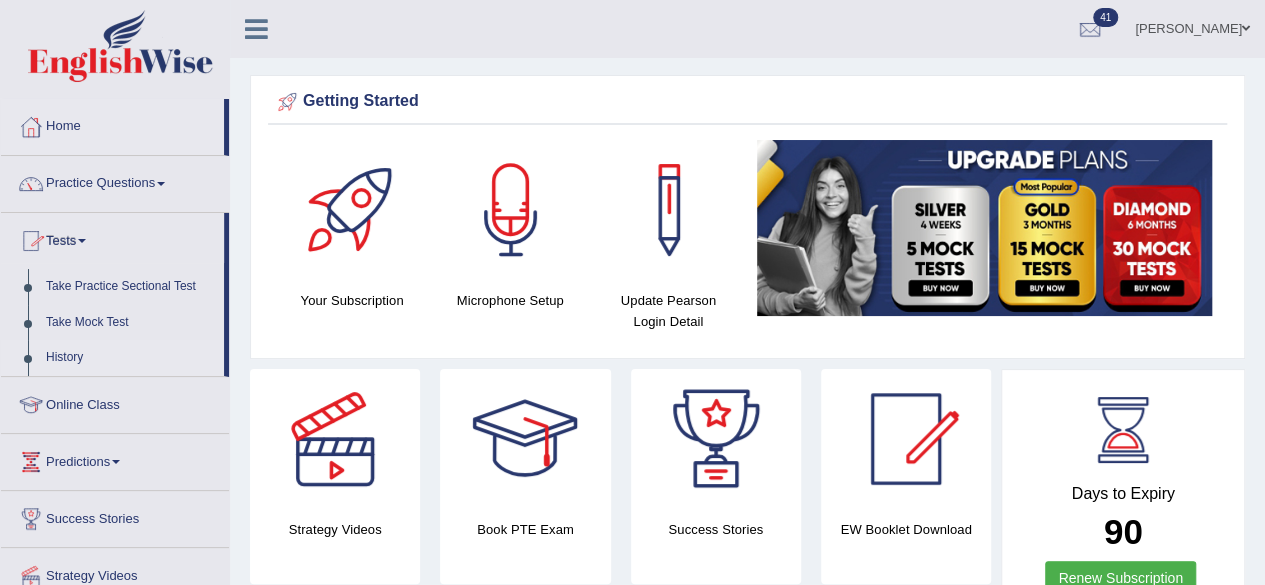 click on "History" at bounding box center [130, 358] 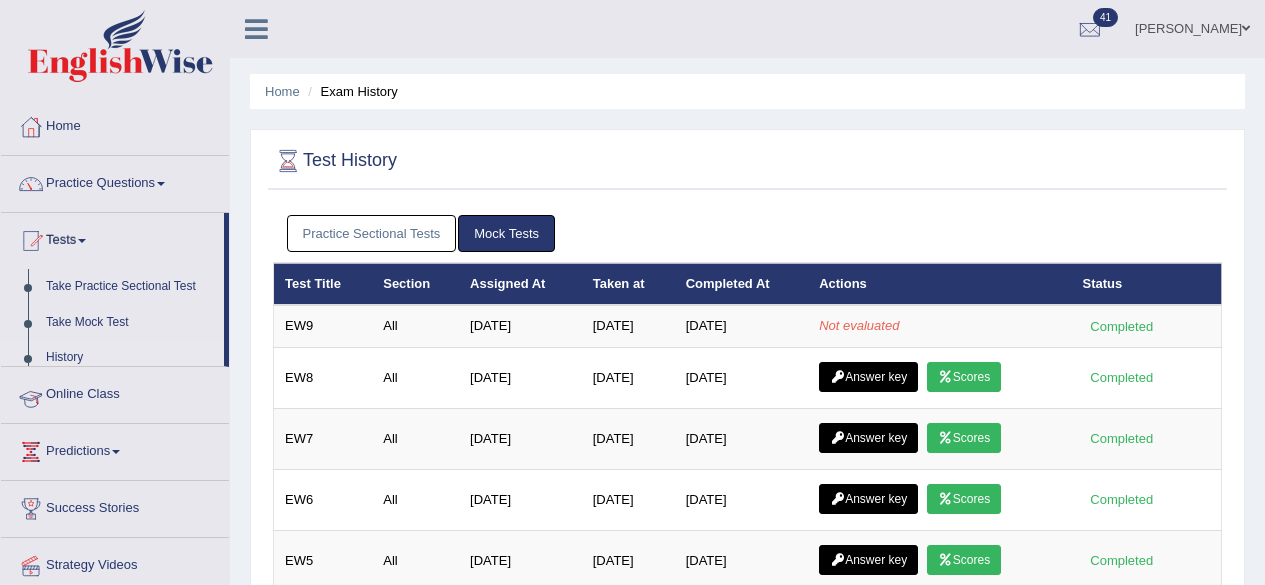 scroll, scrollTop: 0, scrollLeft: 0, axis: both 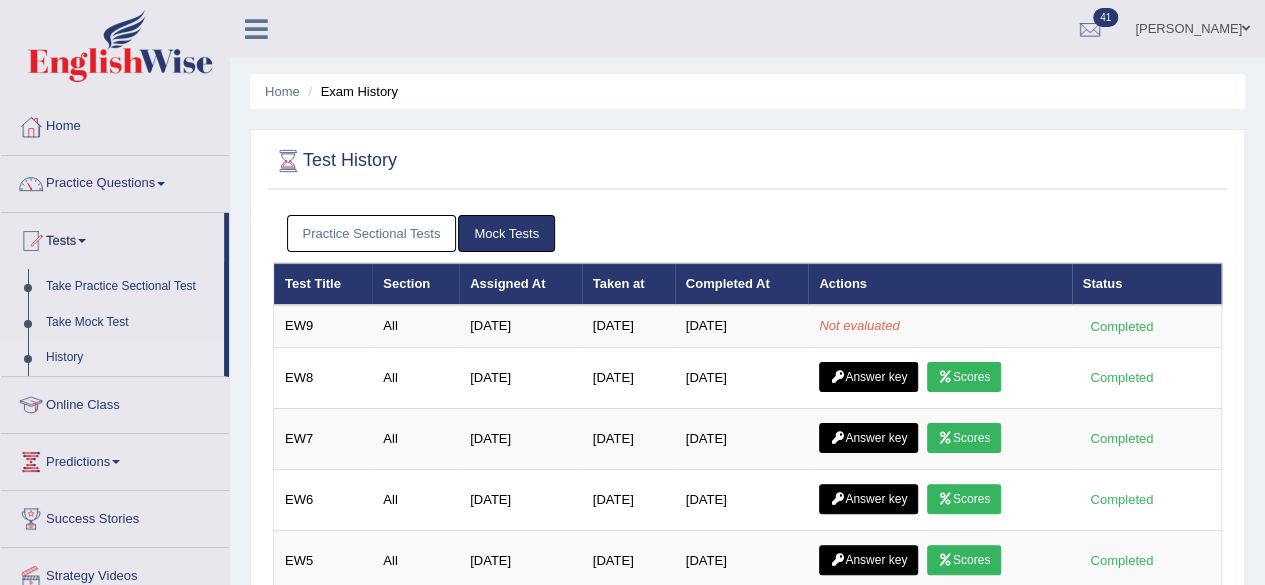 click on "Practice Sectional Tests" at bounding box center [372, 233] 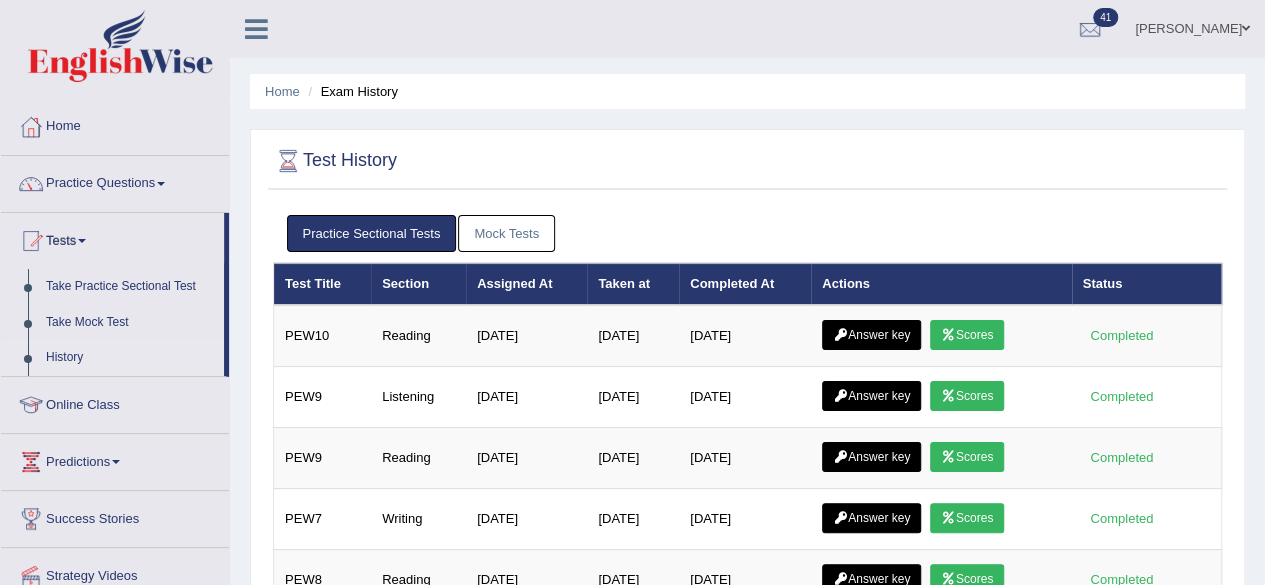 click on "Mock Tests" at bounding box center [506, 233] 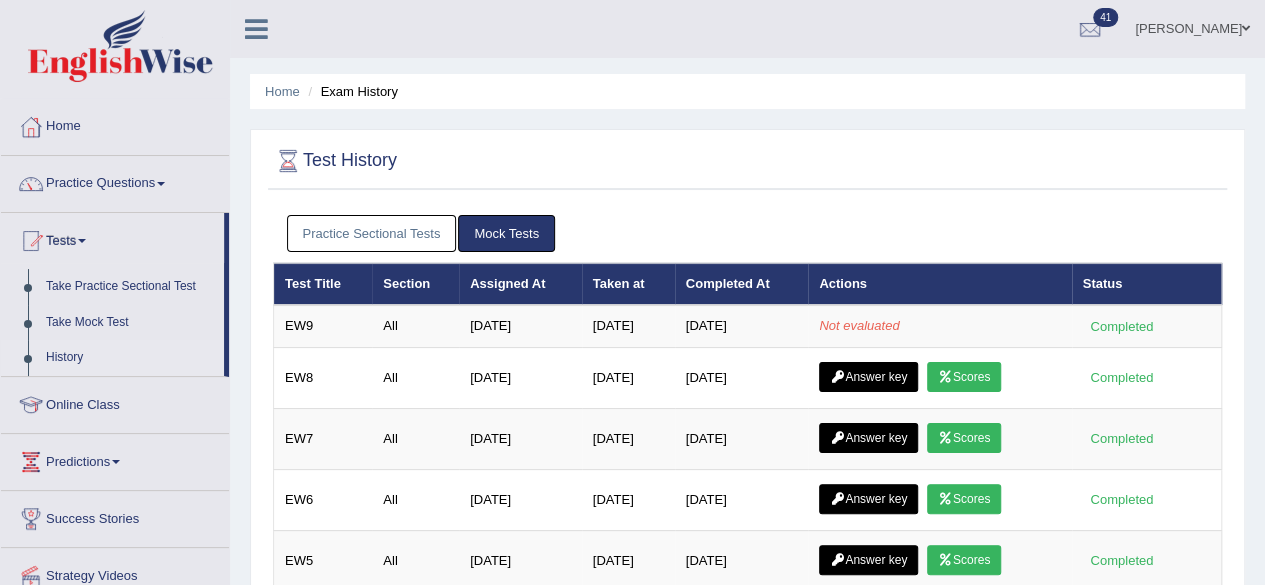 click on "Practice Sectional Tests
Mock Tests" at bounding box center (747, 234) 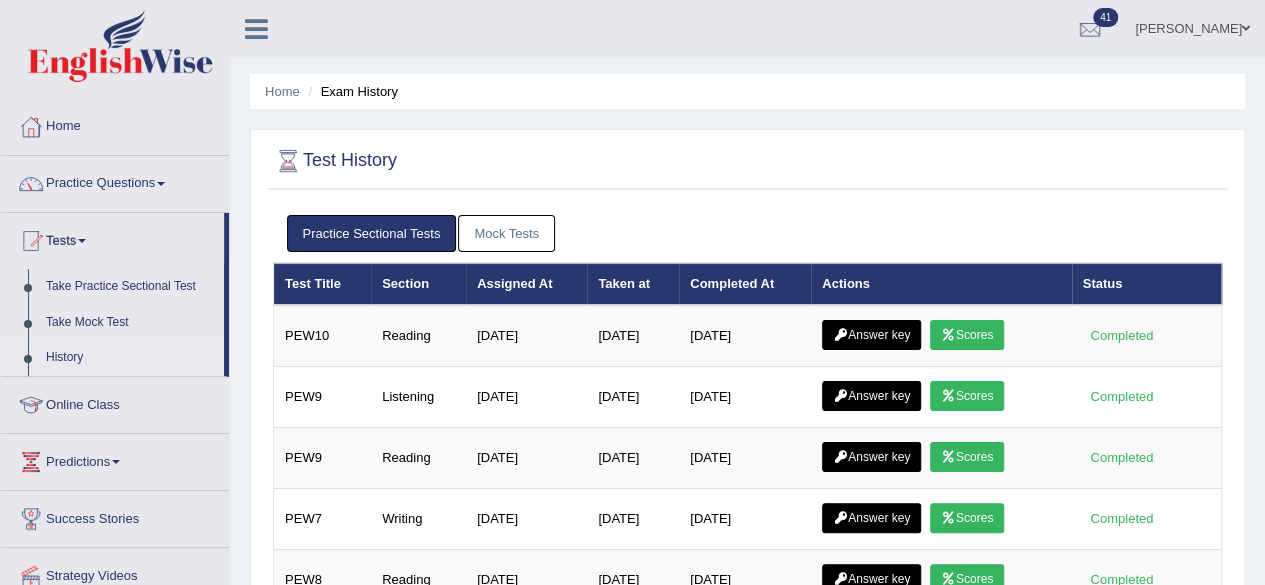 click on "Mock Tests" at bounding box center [506, 233] 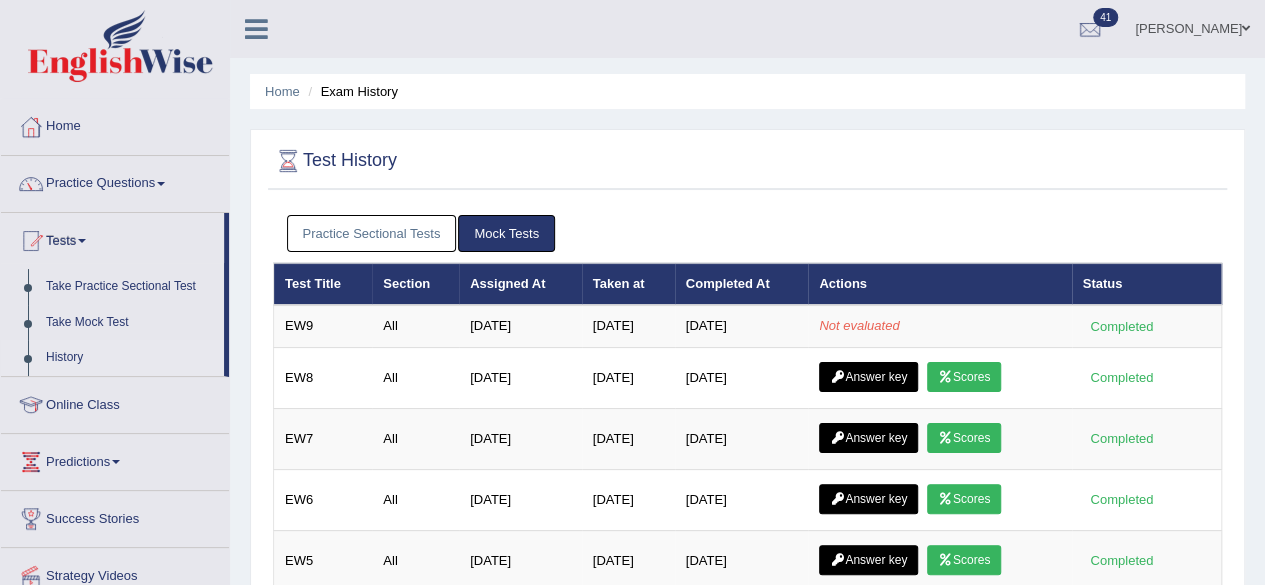 click on "Practice Sectional Tests" at bounding box center [372, 233] 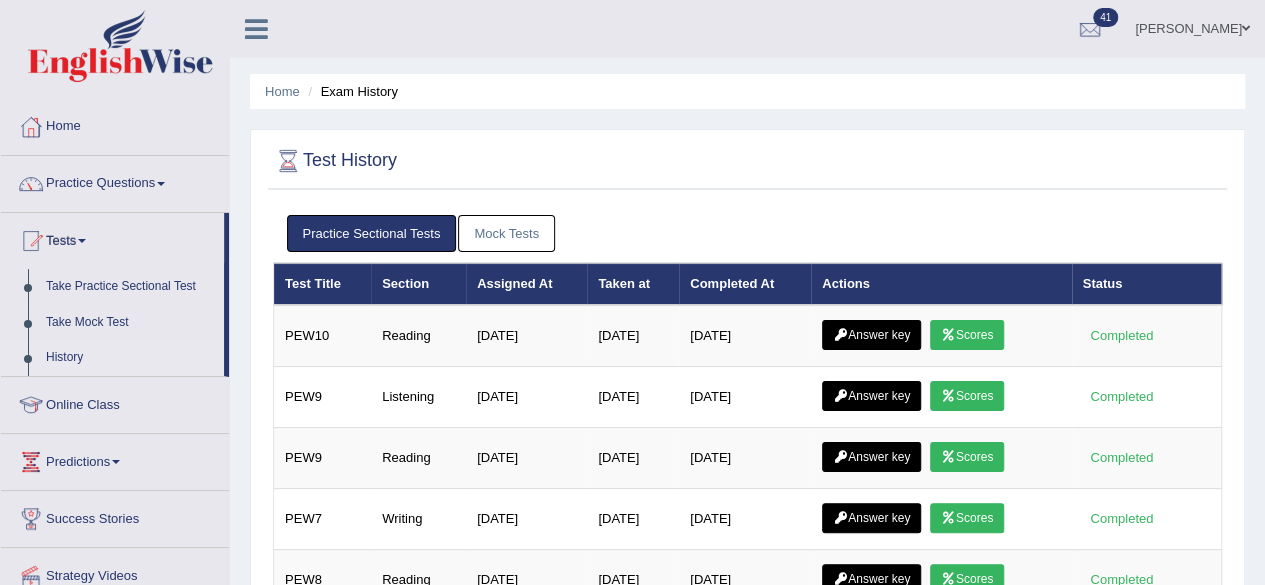 click on "Mock Tests" at bounding box center [506, 233] 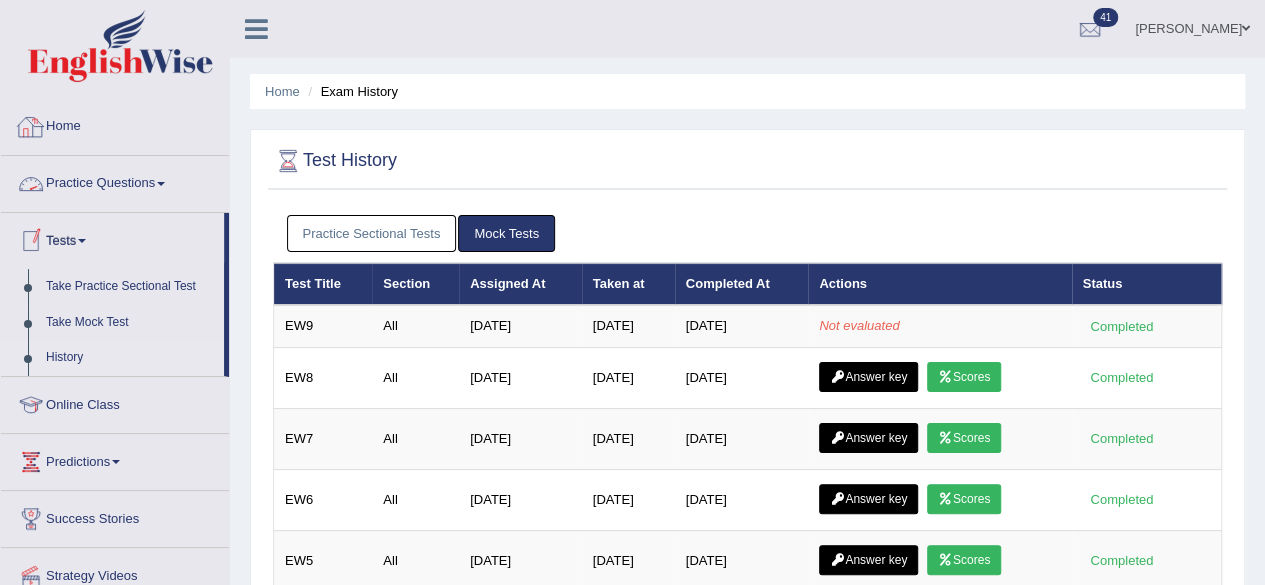 click on "Home" at bounding box center [115, 124] 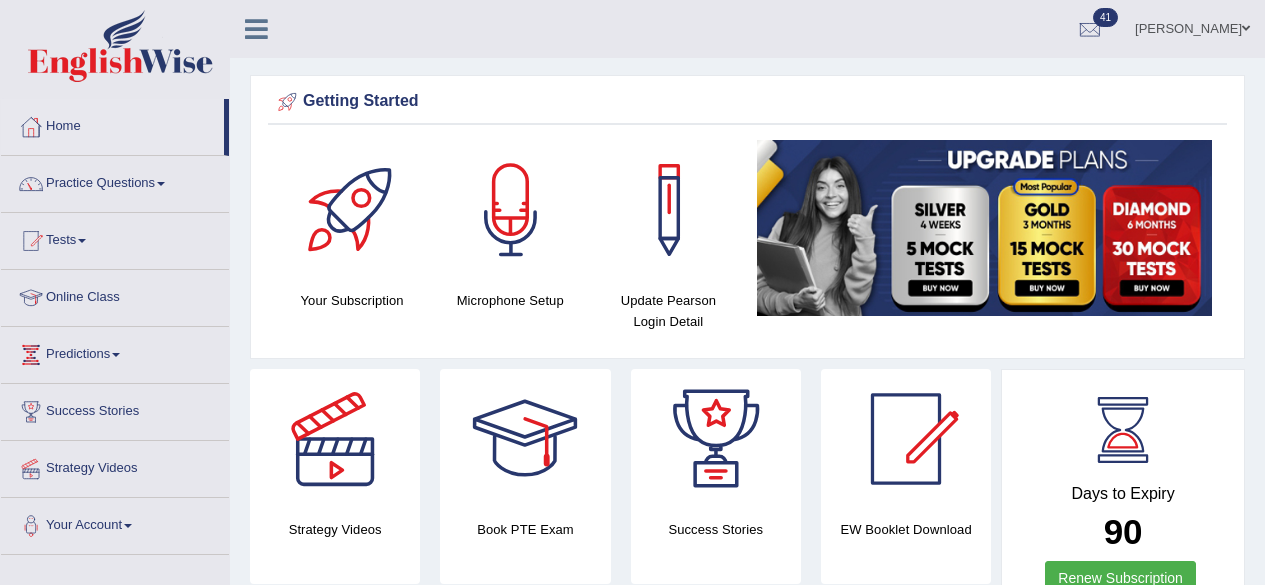 scroll, scrollTop: 0, scrollLeft: 0, axis: both 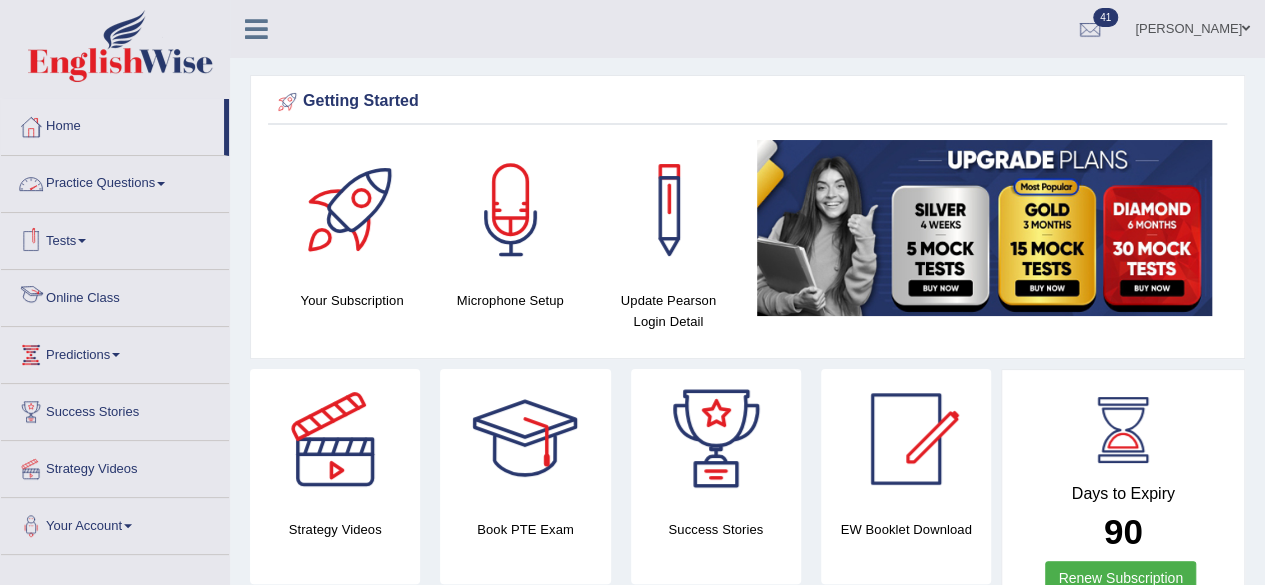 click on "Tests" at bounding box center (115, 238) 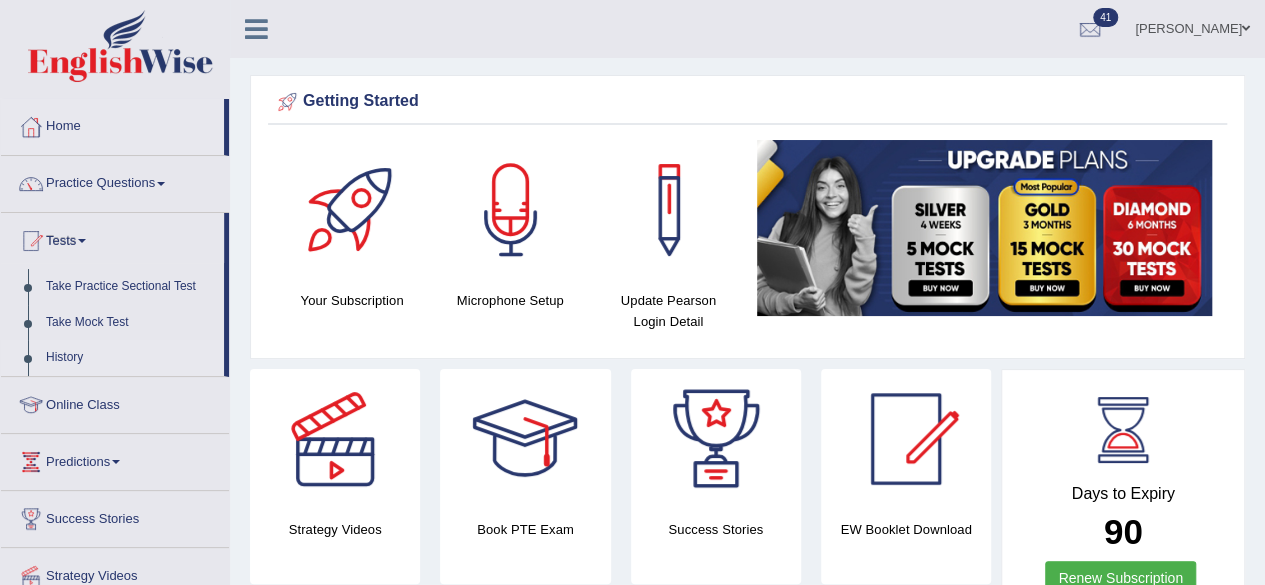 click on "History" at bounding box center (130, 358) 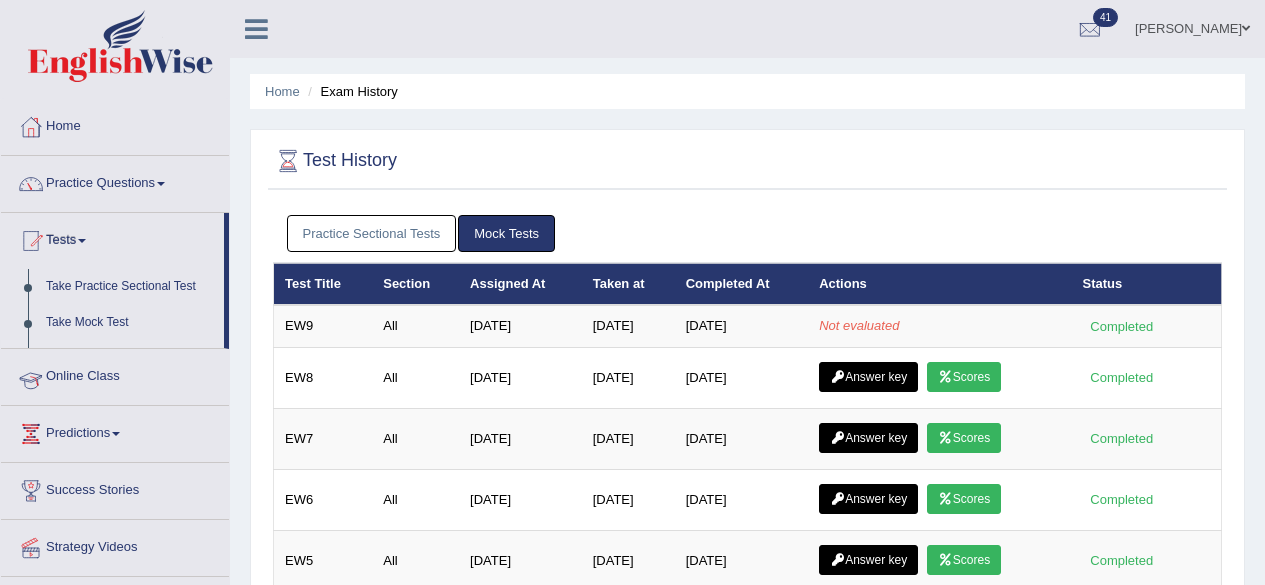 scroll, scrollTop: 0, scrollLeft: 0, axis: both 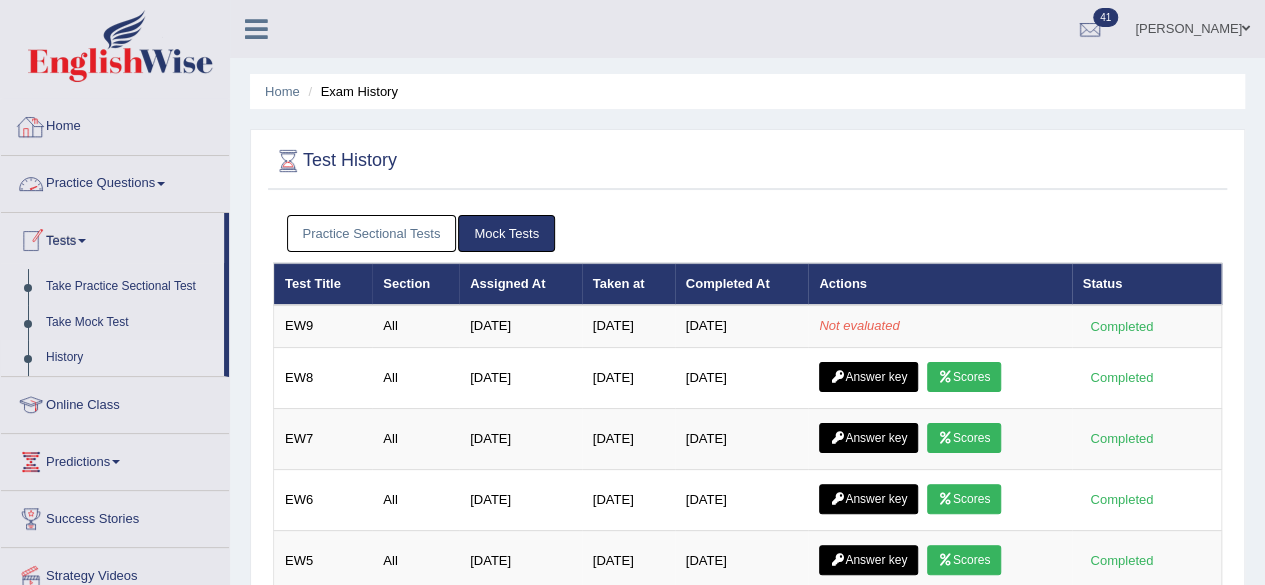 click on "Home" at bounding box center [115, 124] 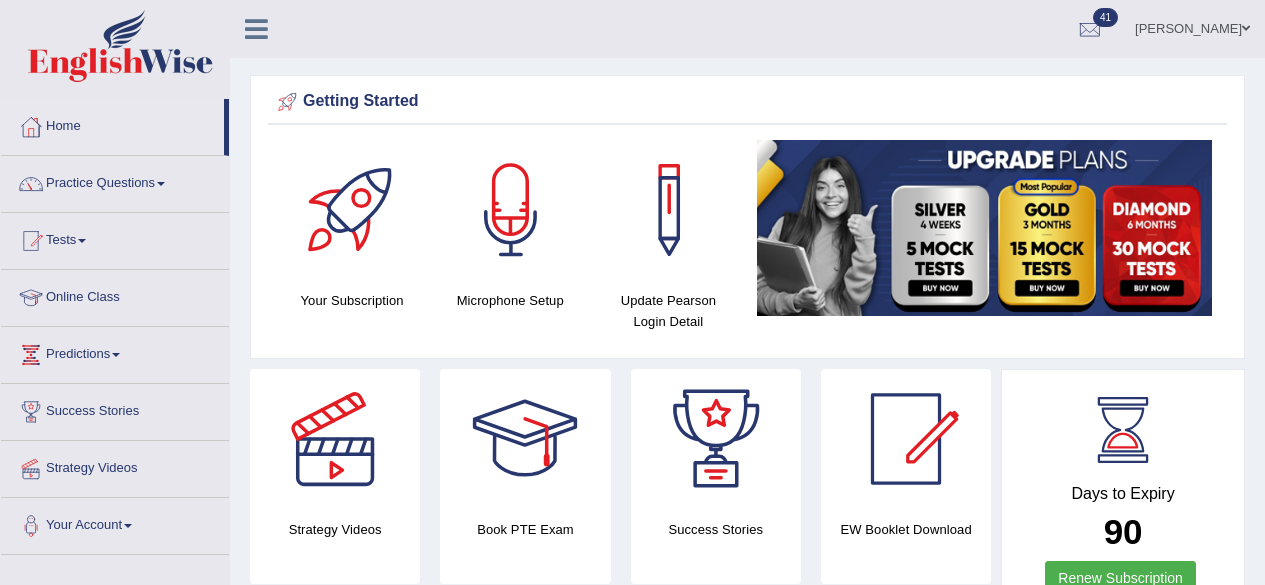 scroll, scrollTop: 0, scrollLeft: 0, axis: both 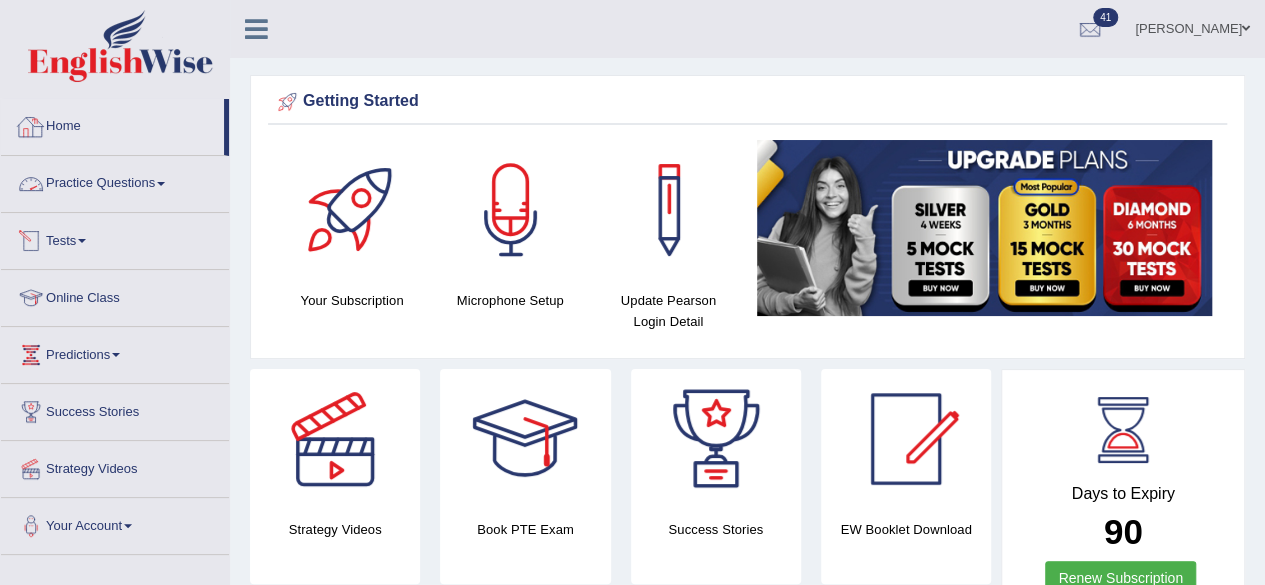 click on "Tests" at bounding box center [115, 238] 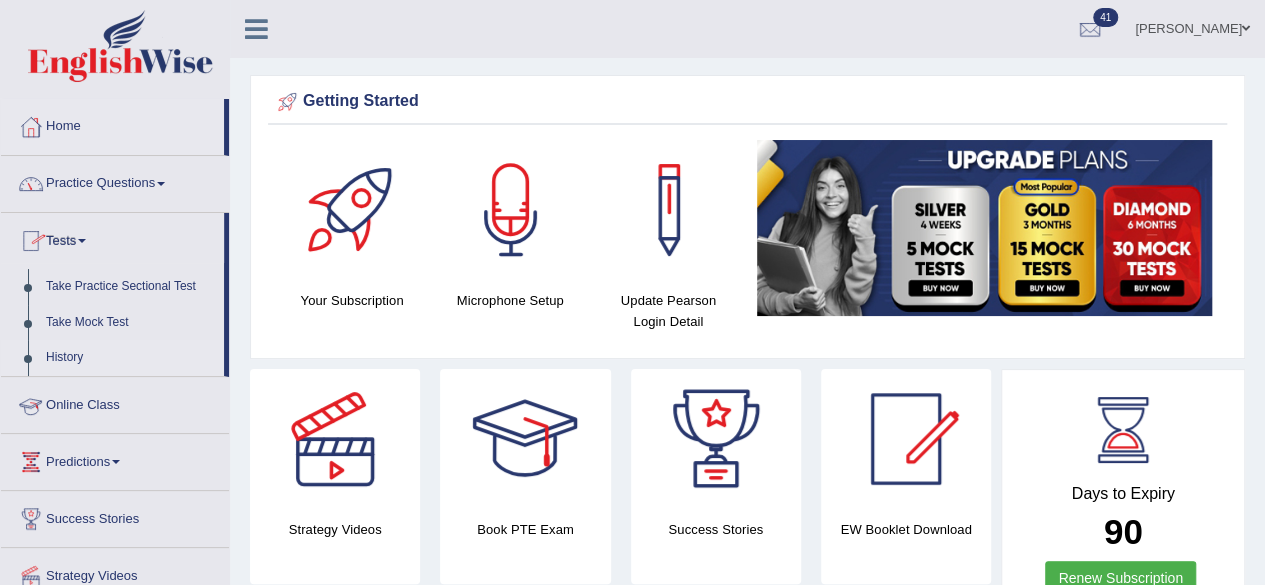 click on "History" at bounding box center [130, 358] 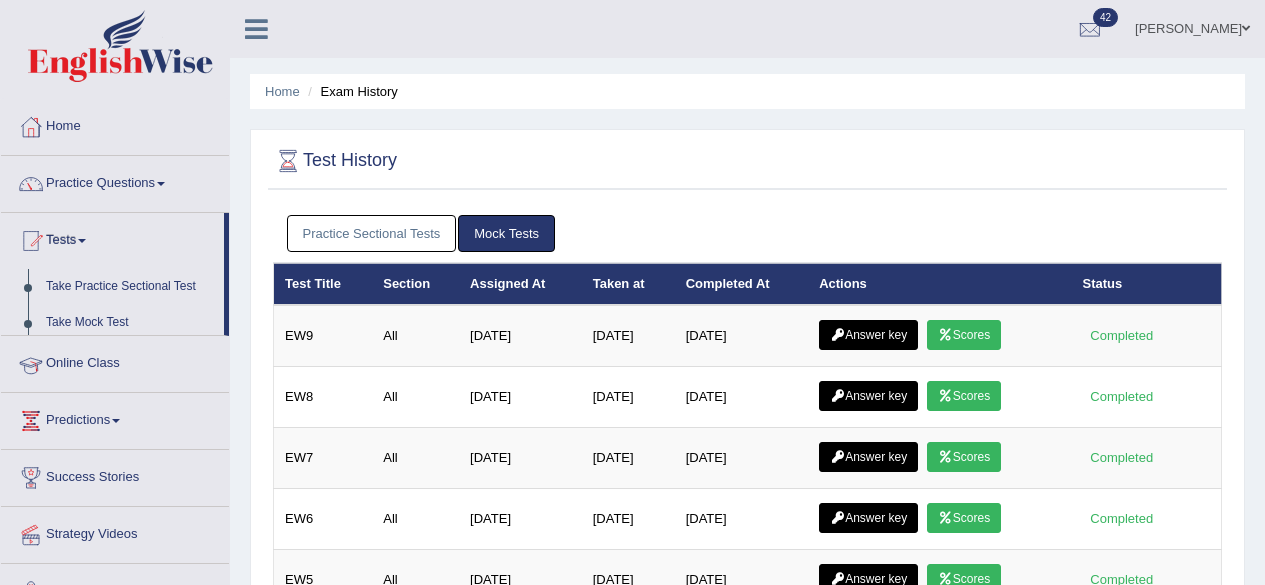 scroll, scrollTop: 0, scrollLeft: 0, axis: both 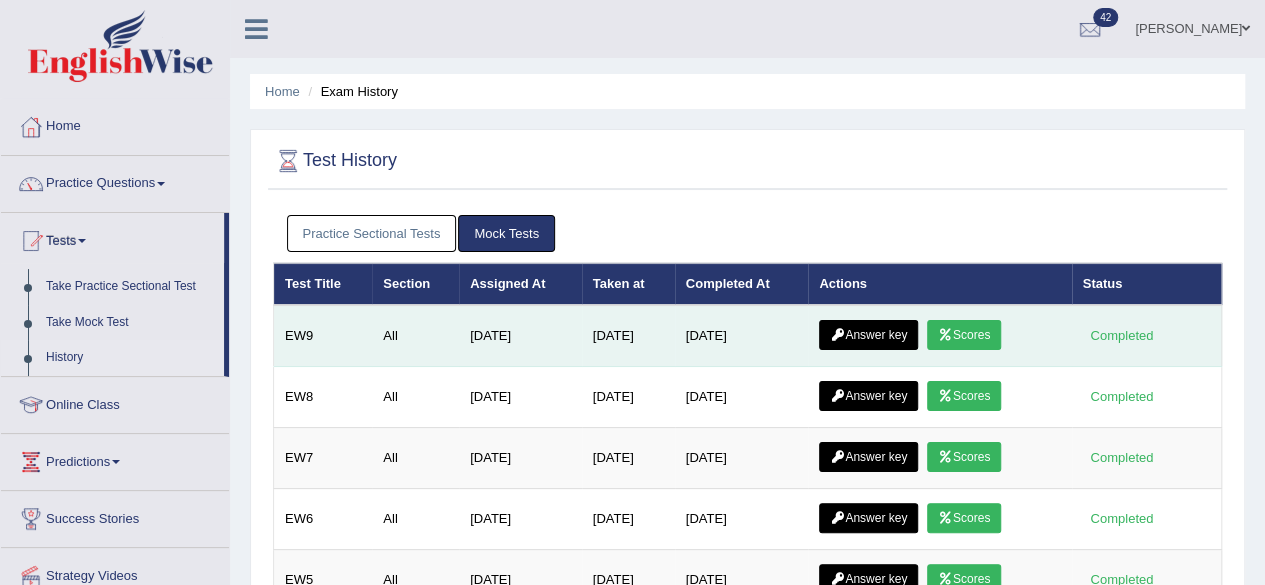 click on "Scores" at bounding box center (964, 335) 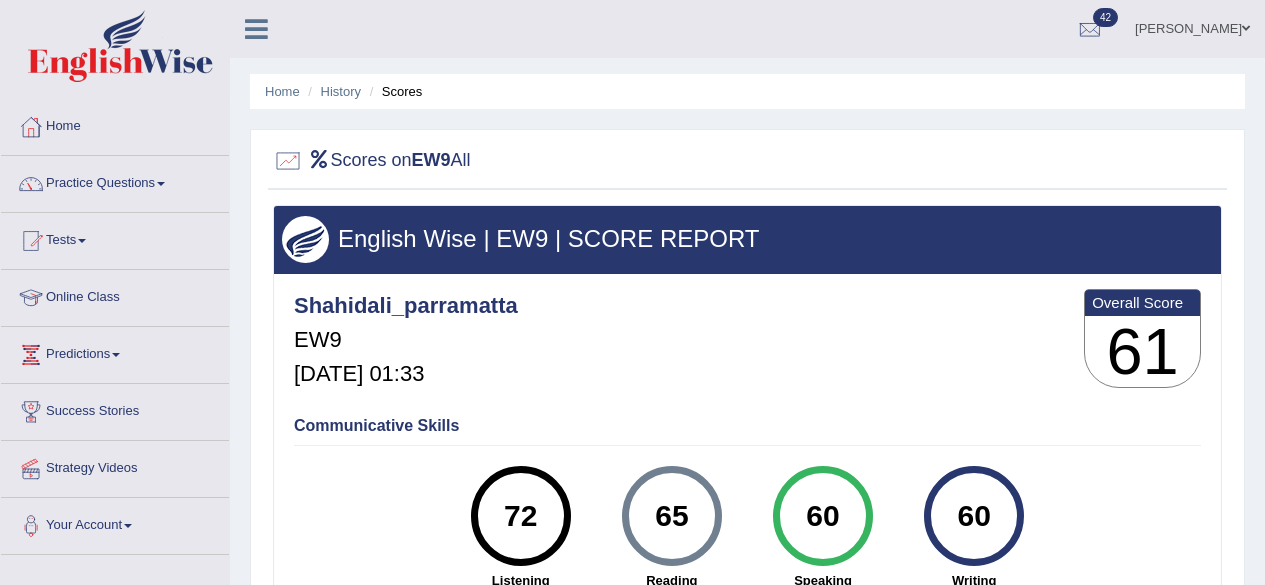 scroll, scrollTop: 0, scrollLeft: 0, axis: both 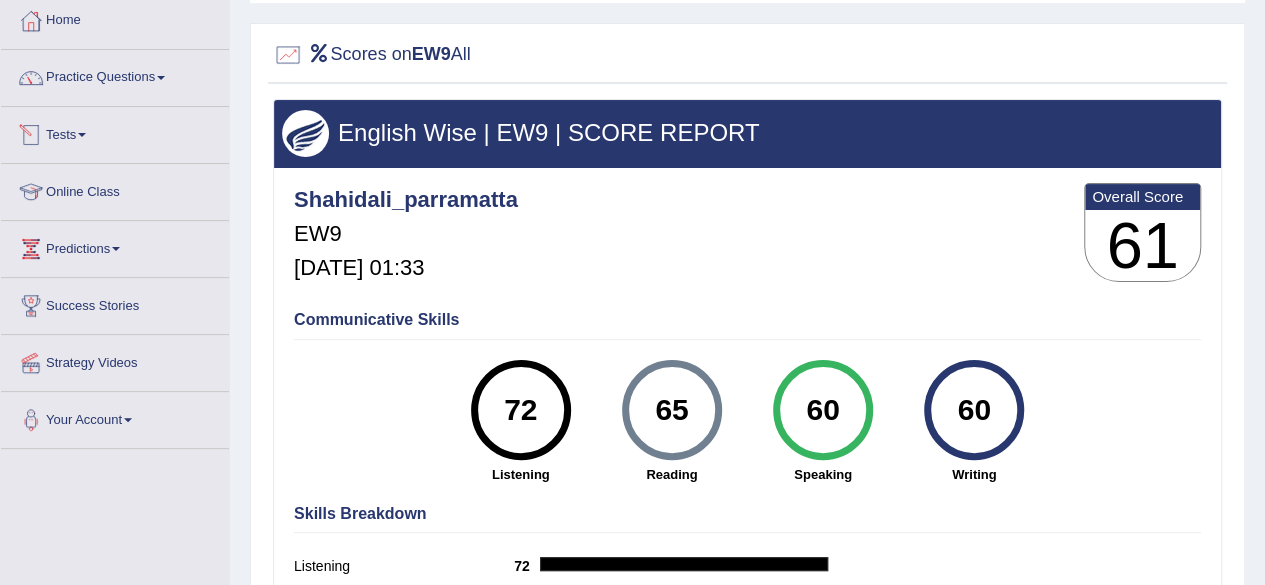 click on "Tests" at bounding box center [115, 132] 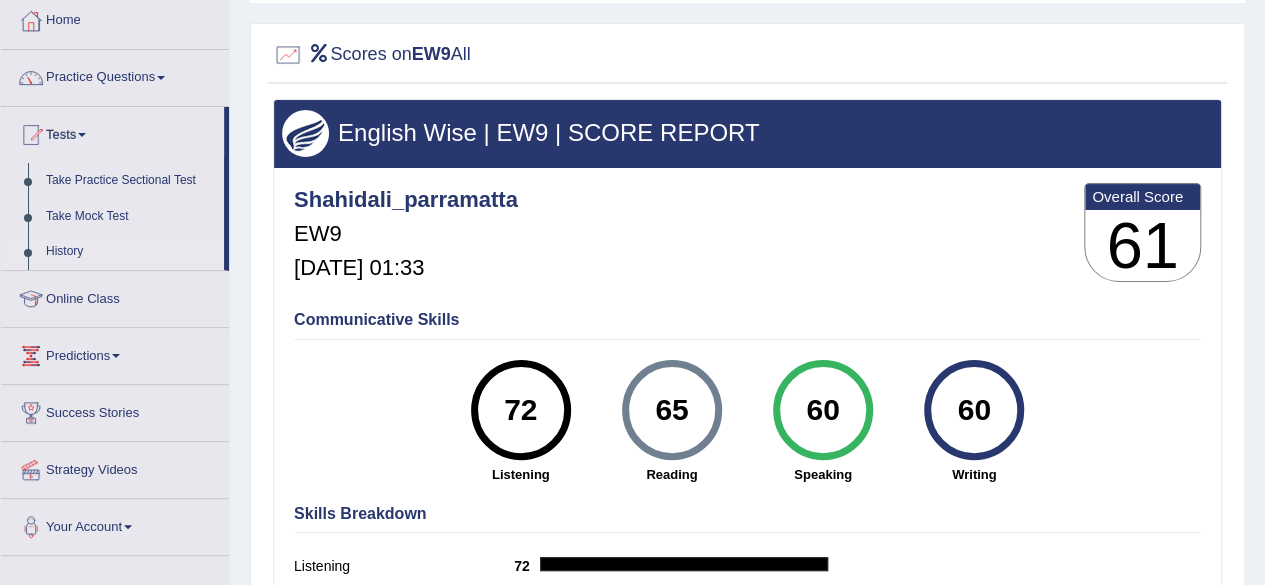 click on "History" at bounding box center [130, 252] 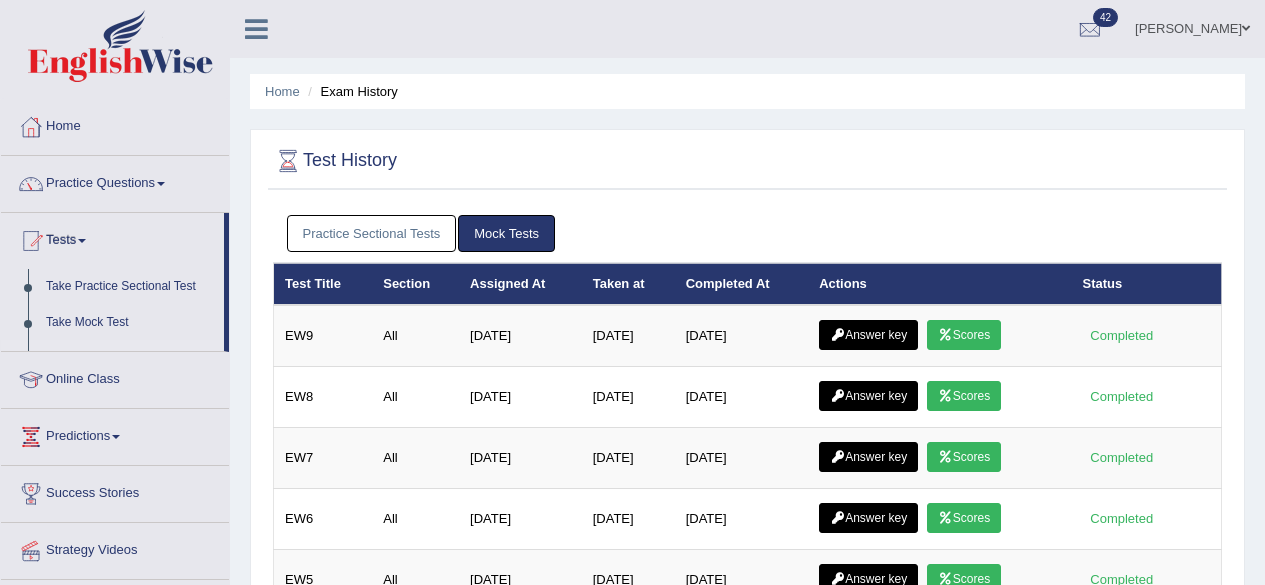 scroll, scrollTop: 0, scrollLeft: 0, axis: both 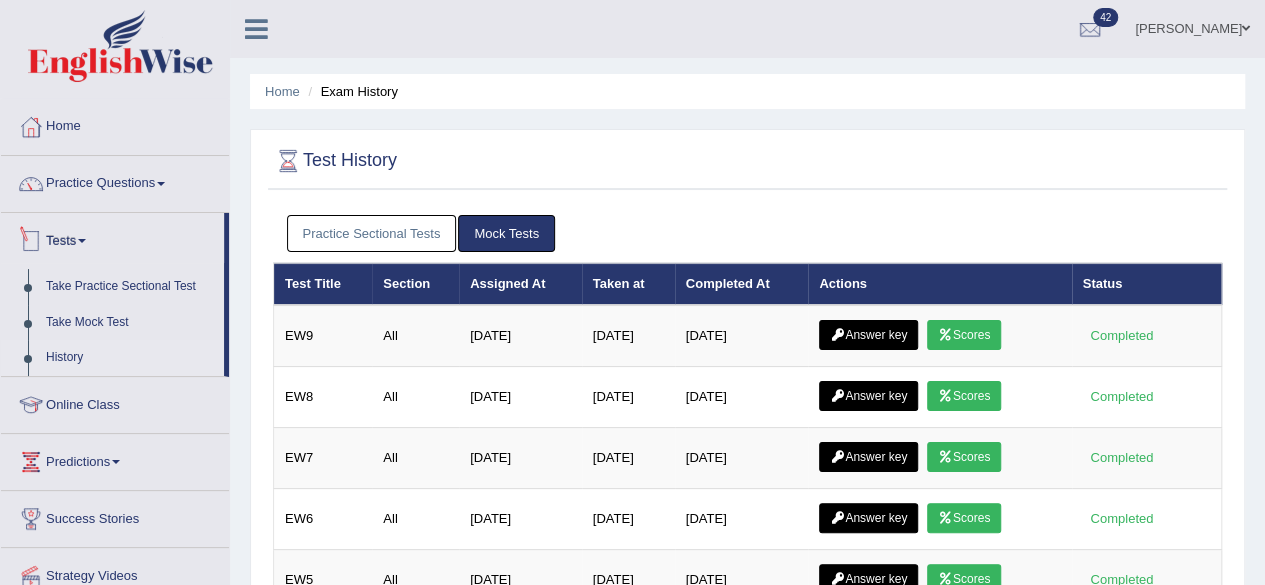 click on "Tests" at bounding box center (112, 238) 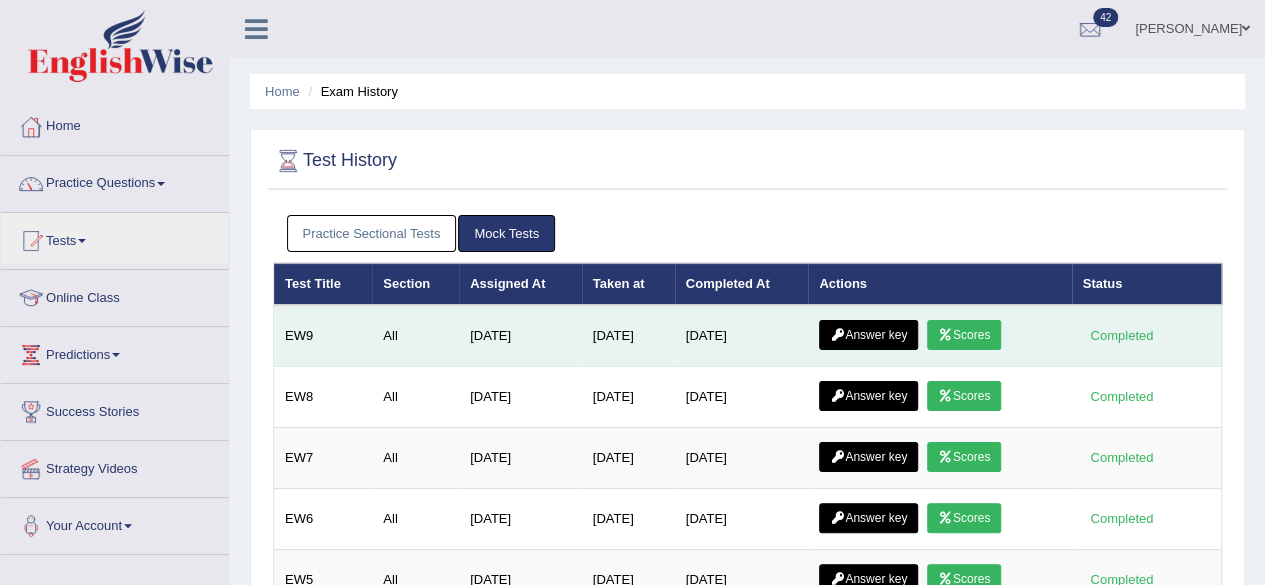 click on "Answer key" at bounding box center [868, 335] 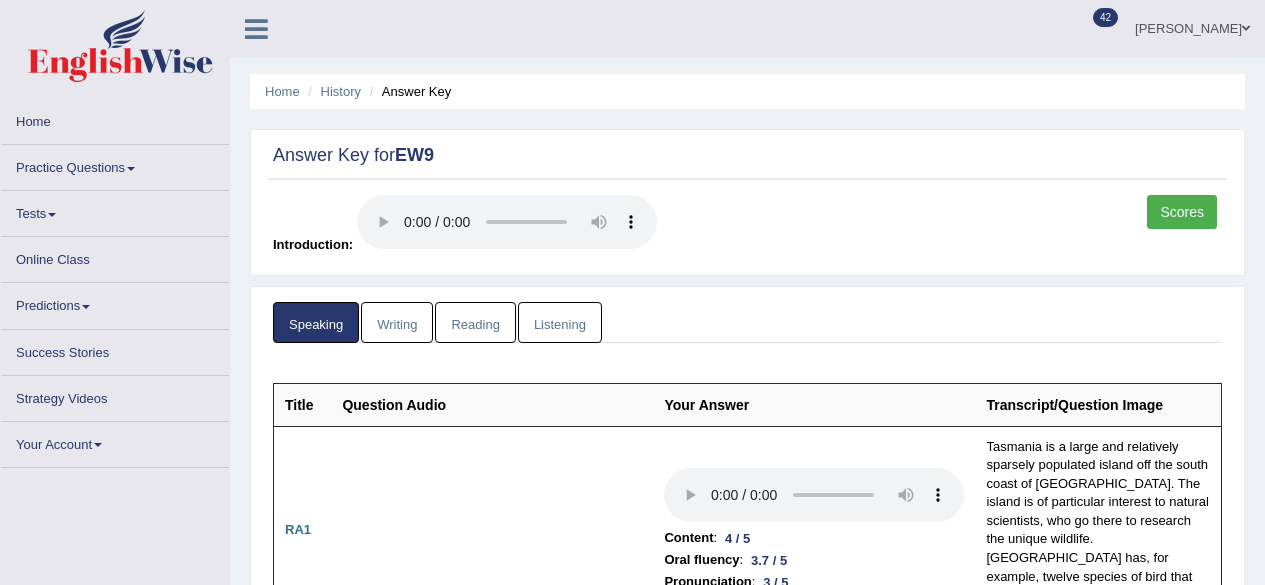 scroll, scrollTop: 0, scrollLeft: 0, axis: both 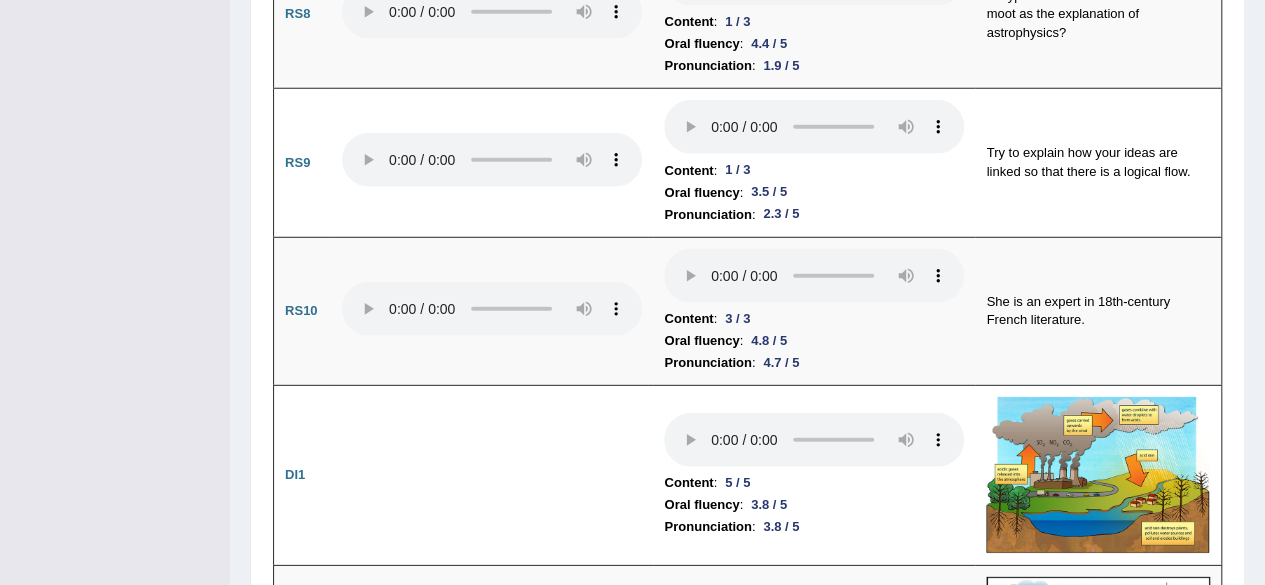 drag, startPoint x: 1275, startPoint y: 79, endPoint x: 1279, endPoint y: 399, distance: 320.025 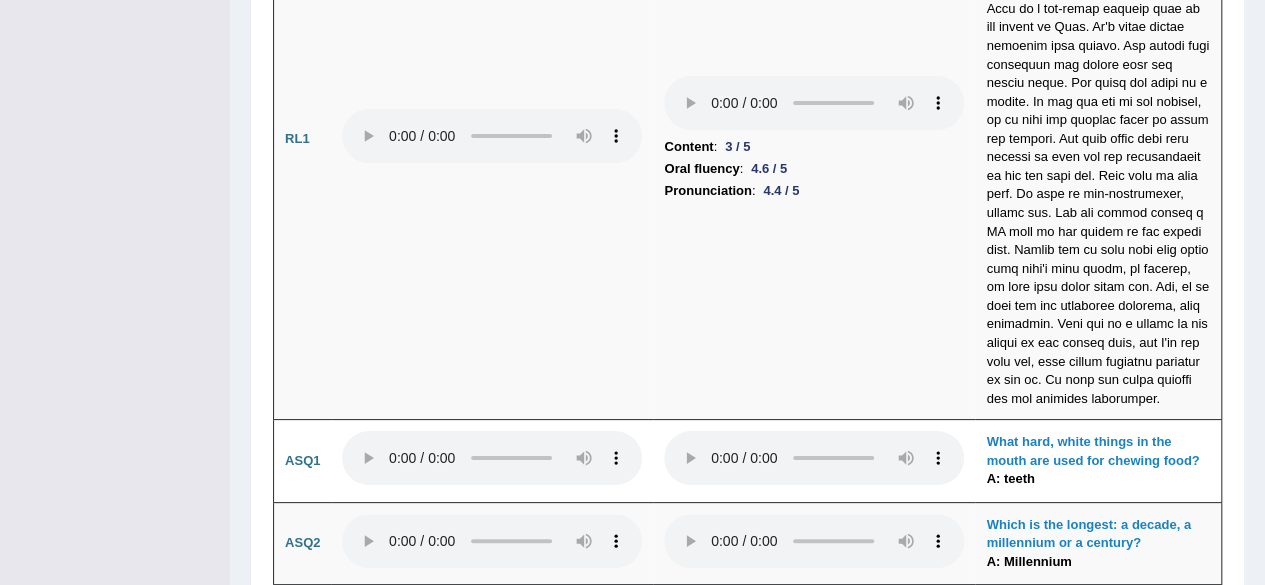scroll, scrollTop: 3794, scrollLeft: 0, axis: vertical 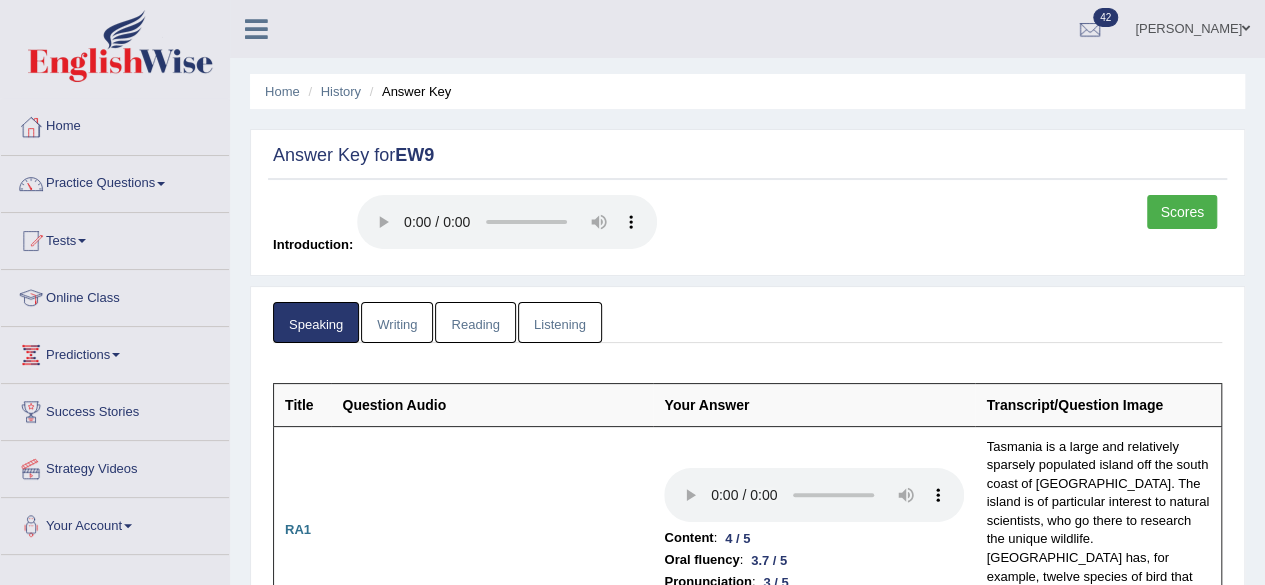 click on "Writing" at bounding box center [397, 322] 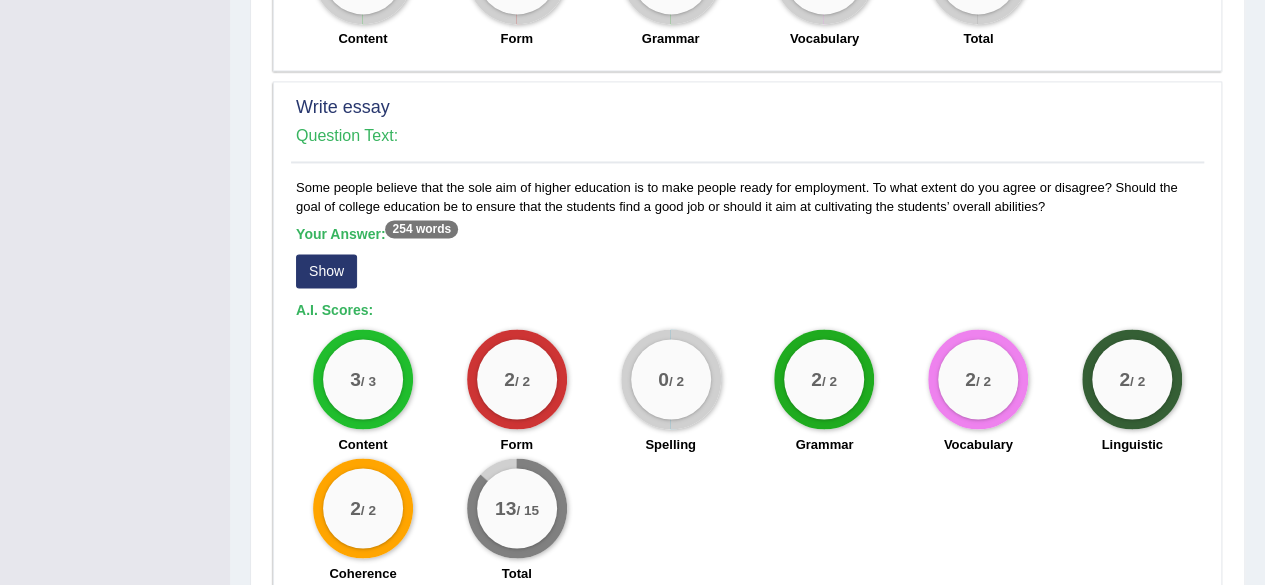 scroll, scrollTop: 1555, scrollLeft: 0, axis: vertical 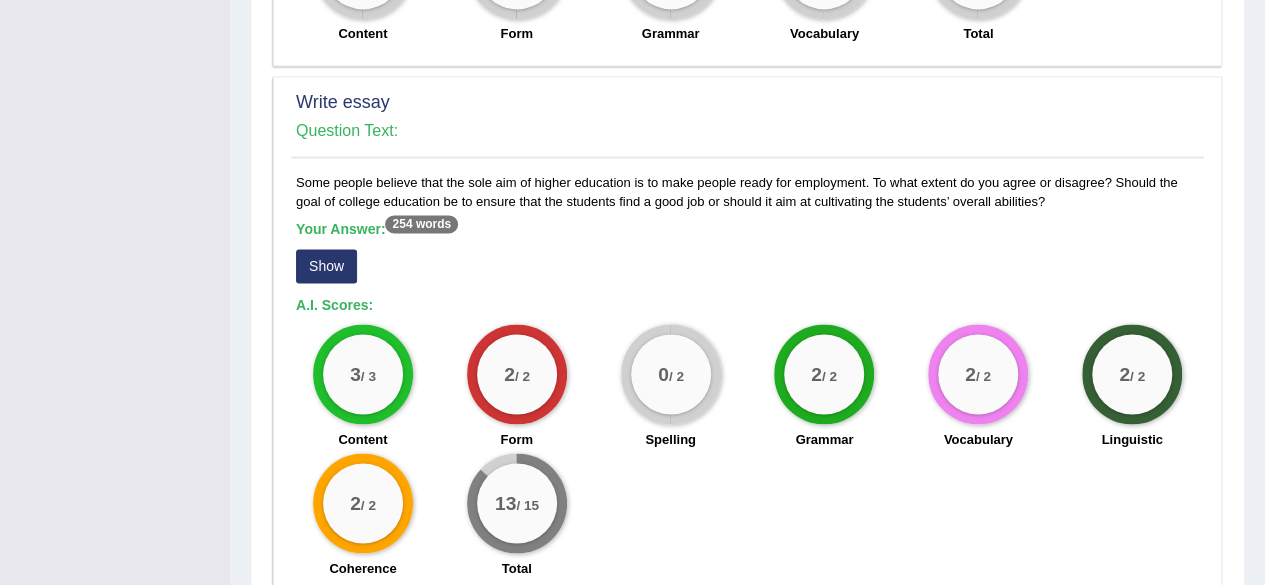 click on "Show" at bounding box center [326, 266] 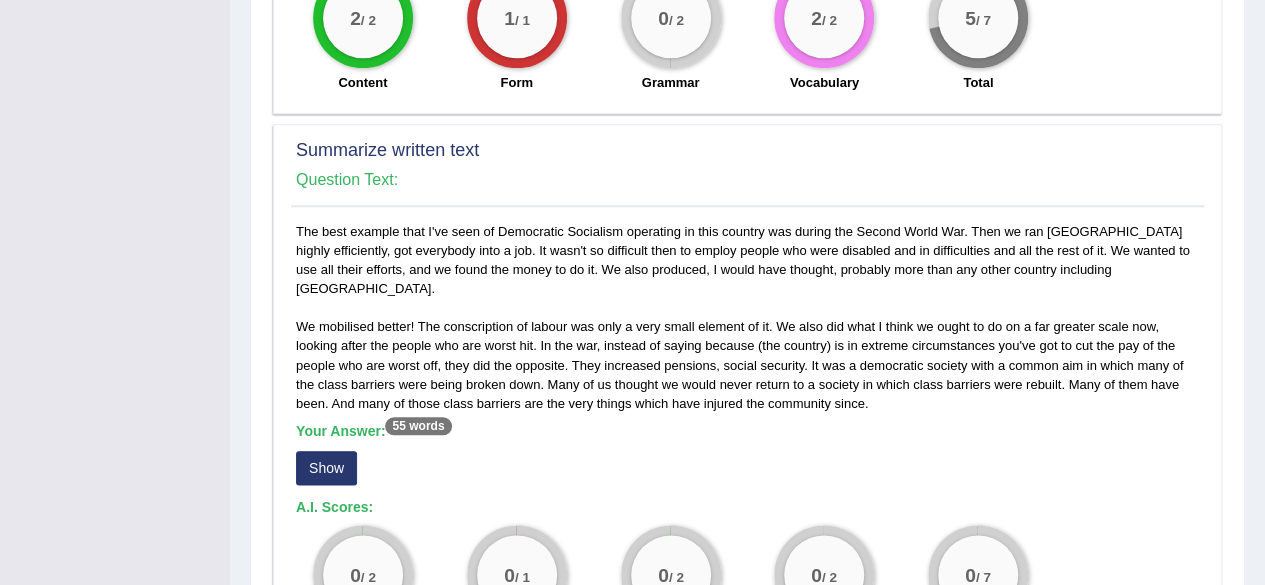 scroll, scrollTop: 924, scrollLeft: 0, axis: vertical 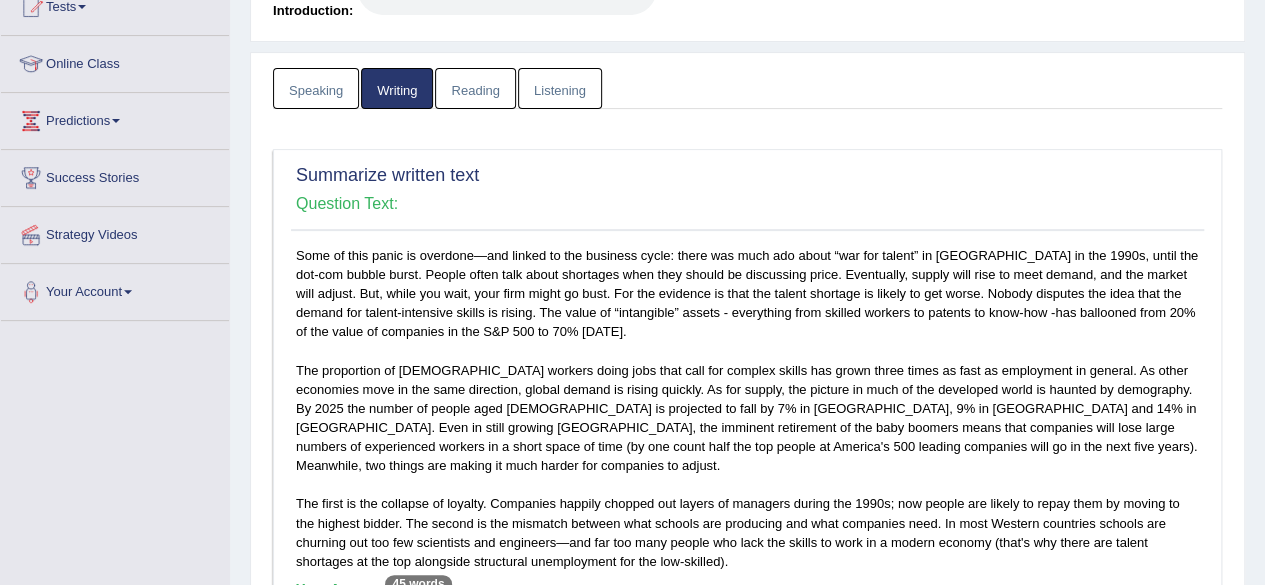 click on "Reading" at bounding box center (475, 88) 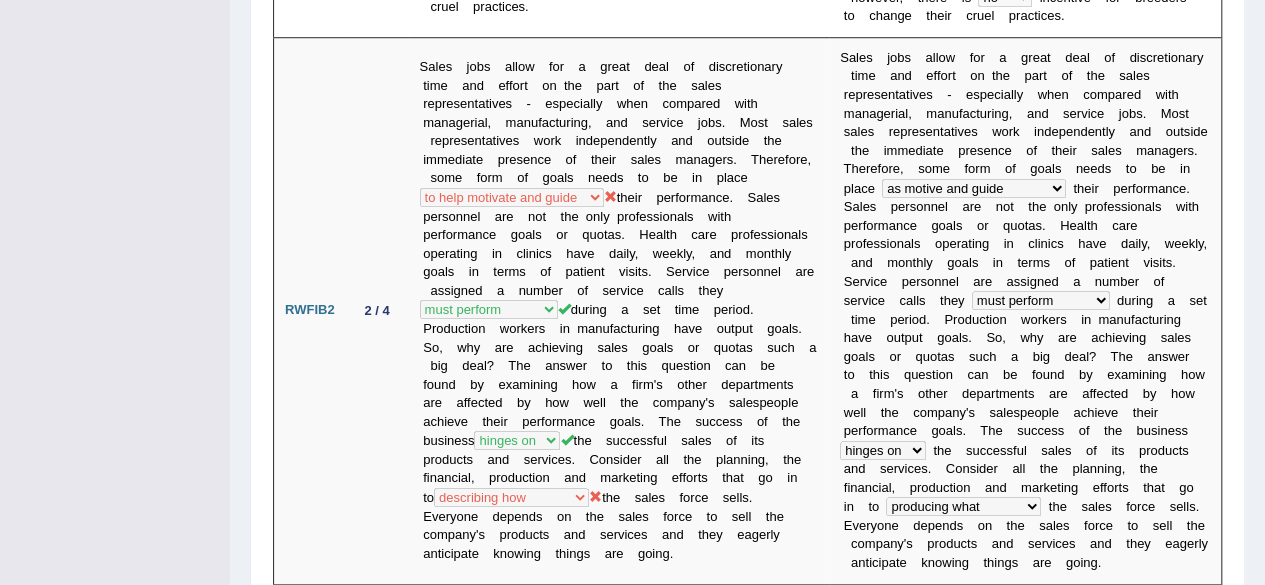 scroll, scrollTop: 777, scrollLeft: 0, axis: vertical 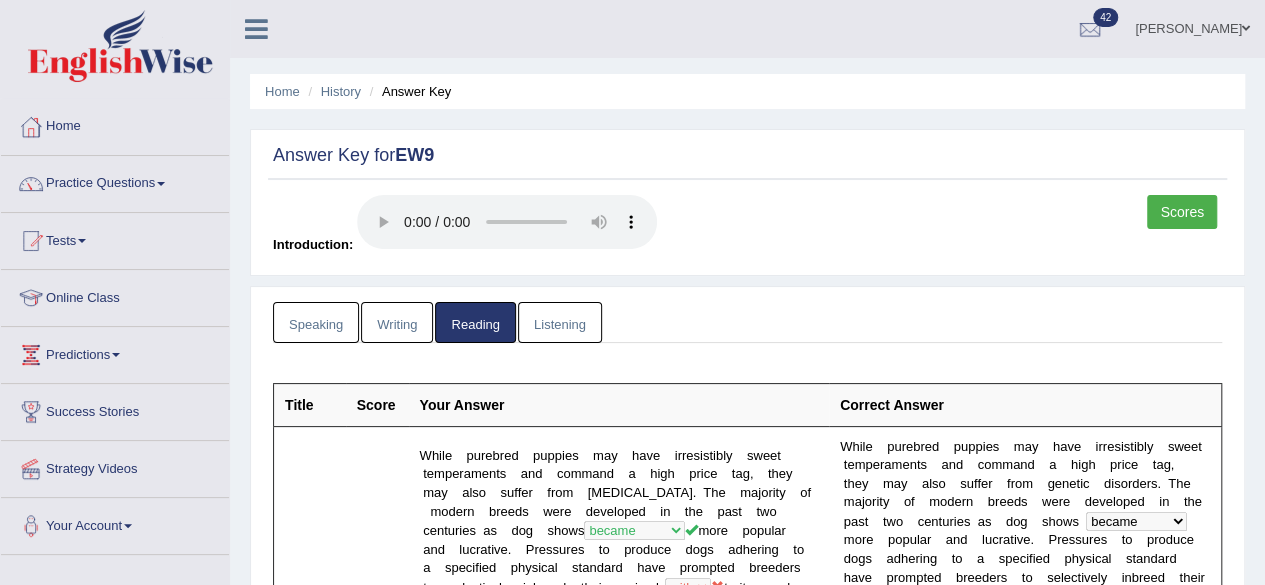 click on "Listening" at bounding box center [560, 322] 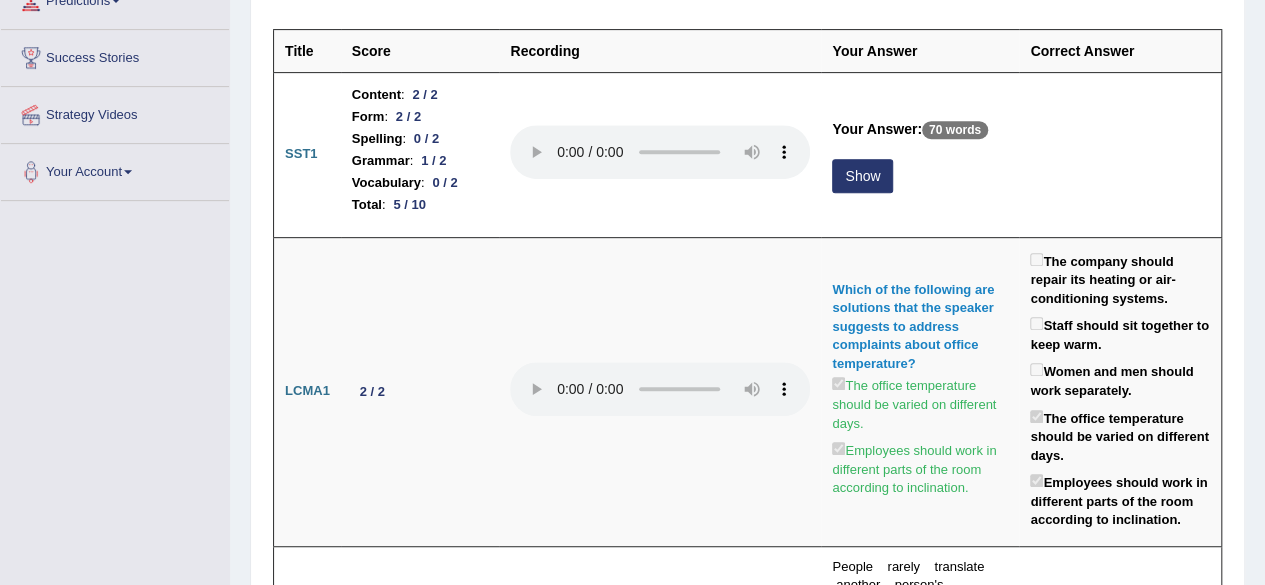 scroll, scrollTop: 375, scrollLeft: 0, axis: vertical 